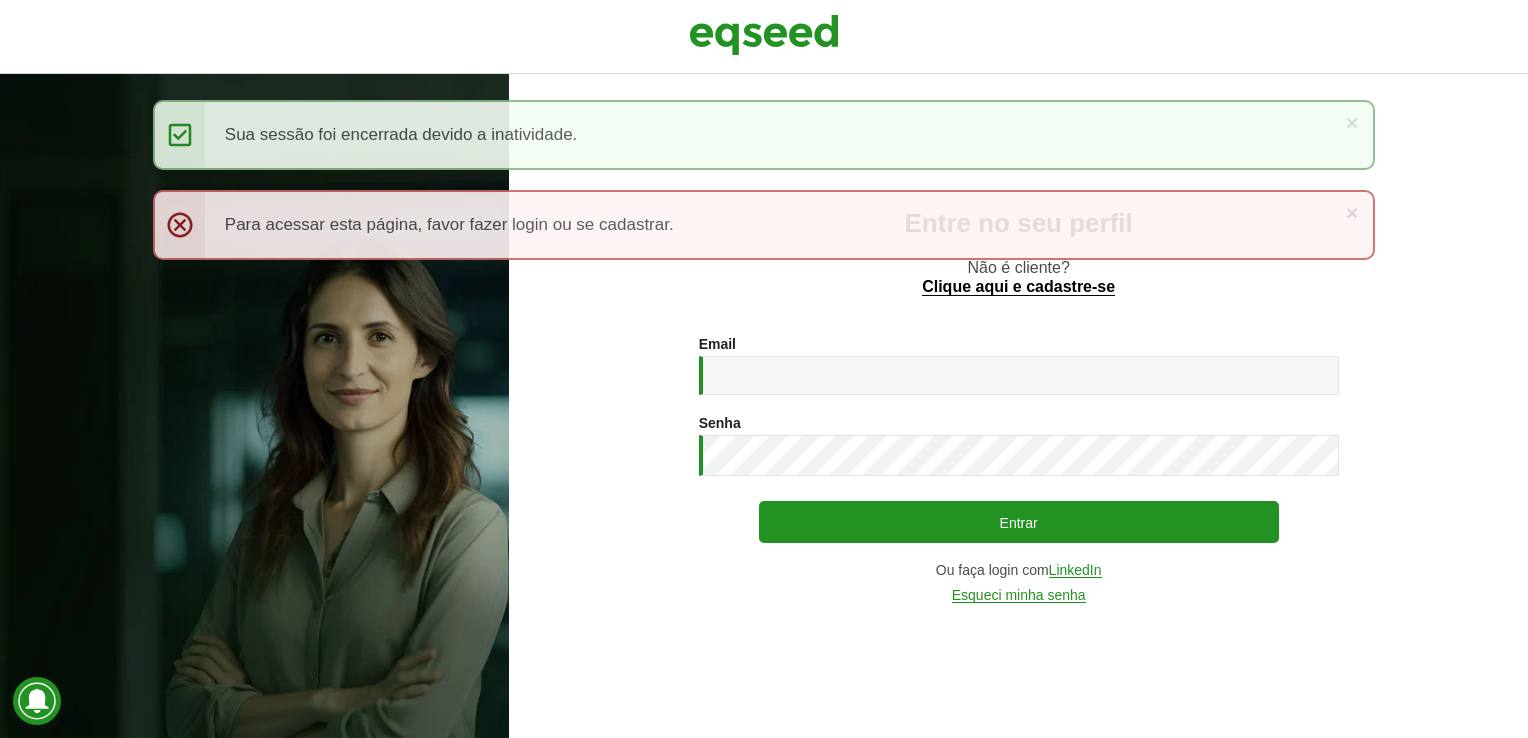 scroll, scrollTop: 0, scrollLeft: 0, axis: both 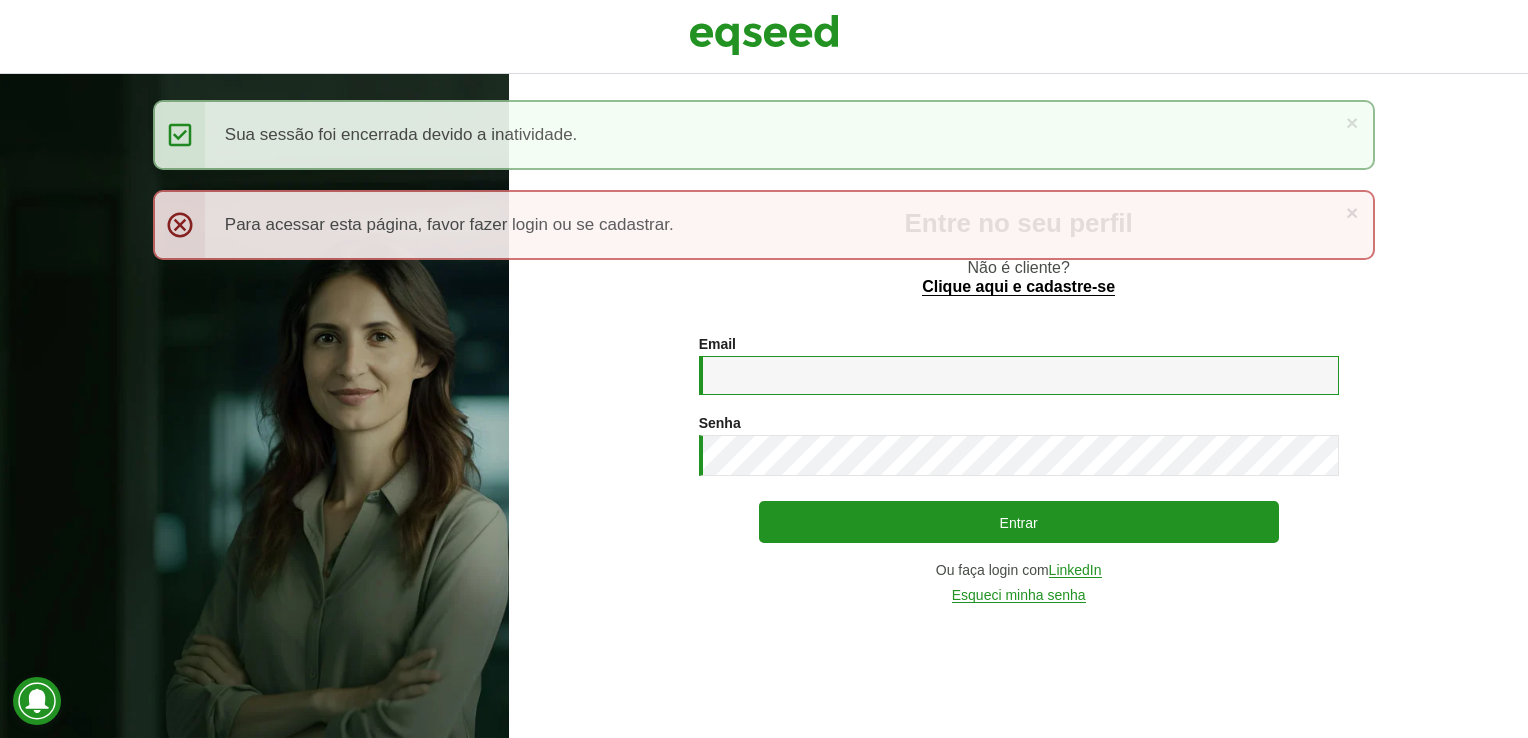 click on "Email  *" at bounding box center (1019, 375) 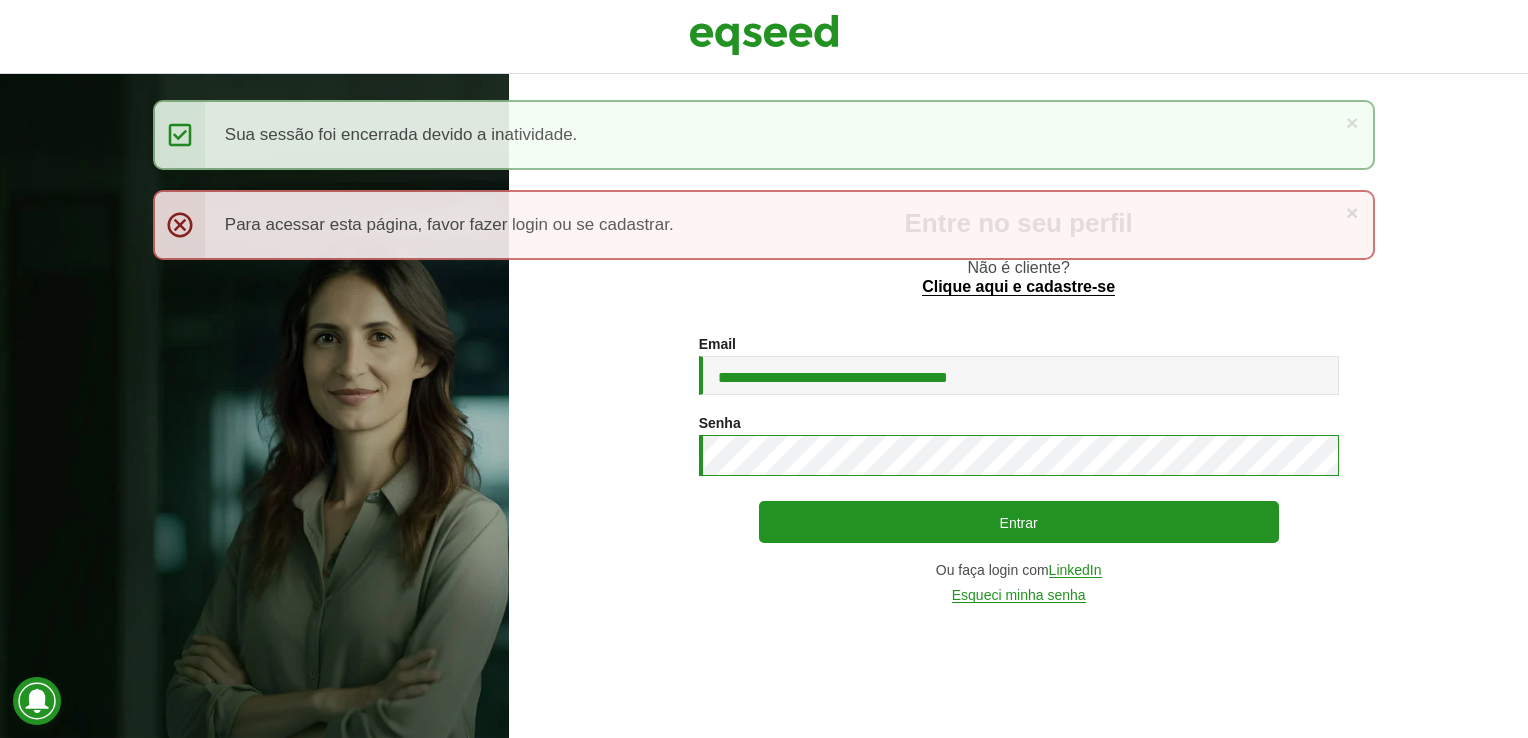 click on "Entrar" at bounding box center (1019, 522) 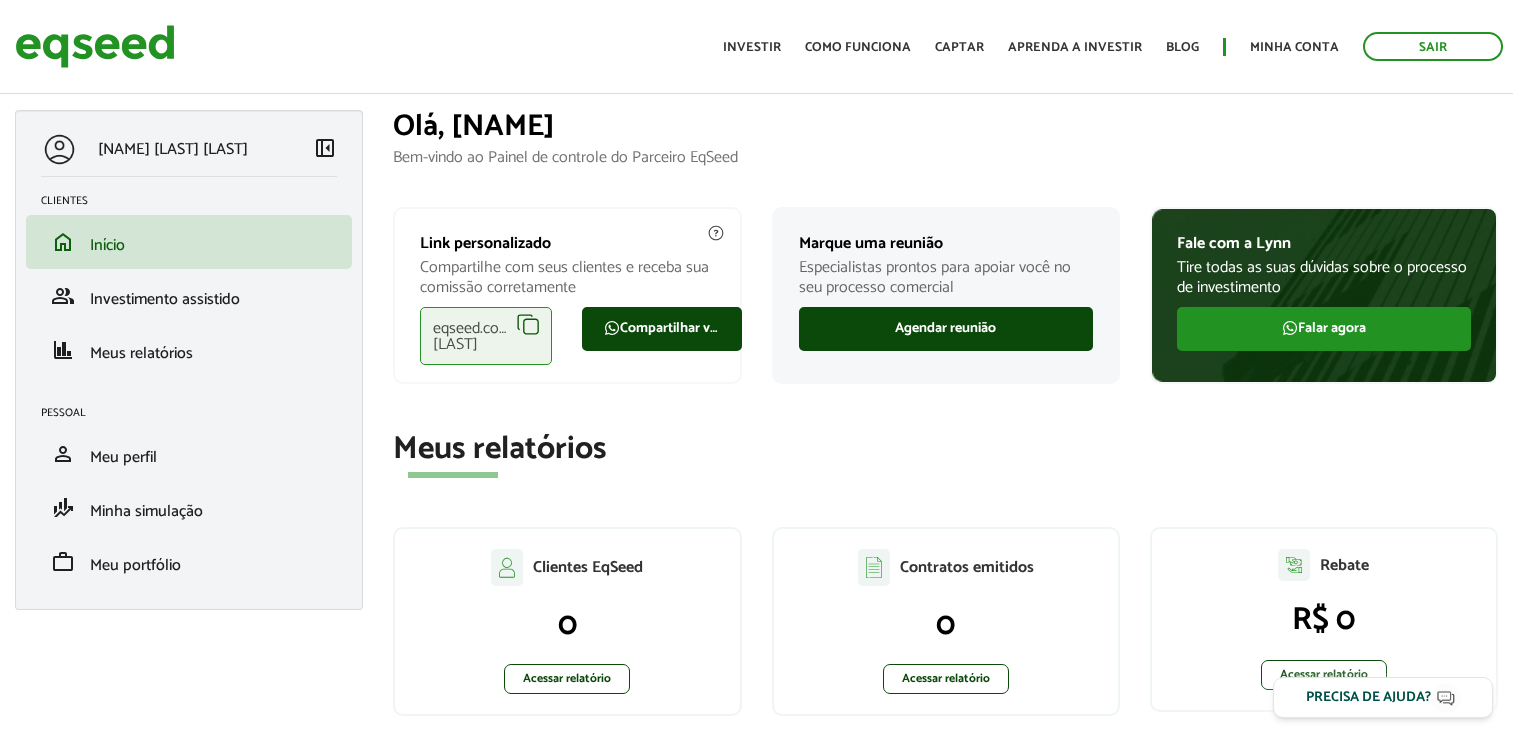 scroll, scrollTop: 0, scrollLeft: 0, axis: both 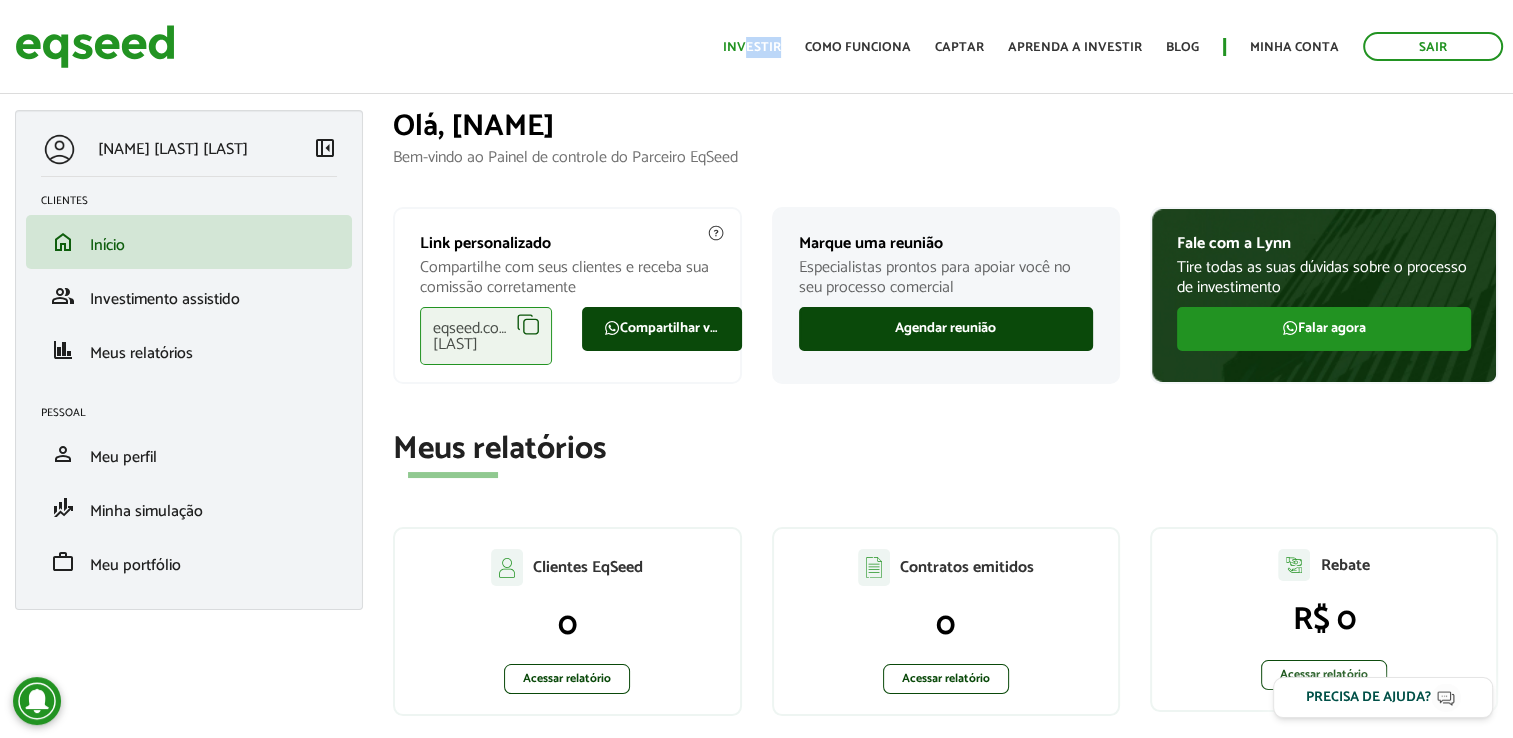click on "Início
Investir
Como funciona
Captar
Aprenda a investir
Blog
Minha conta
Sair" at bounding box center [1113, 46] 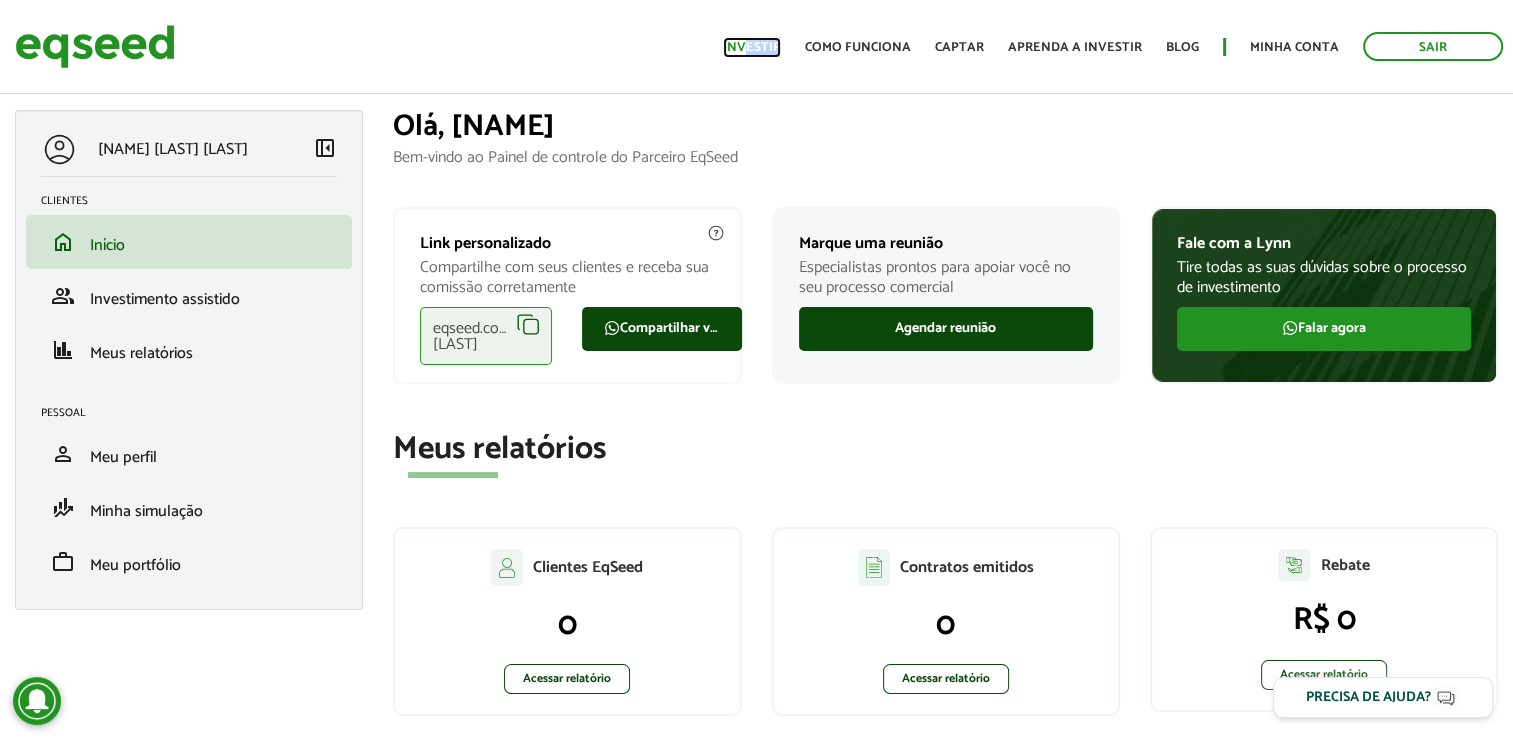 click on "Investir" at bounding box center [752, 47] 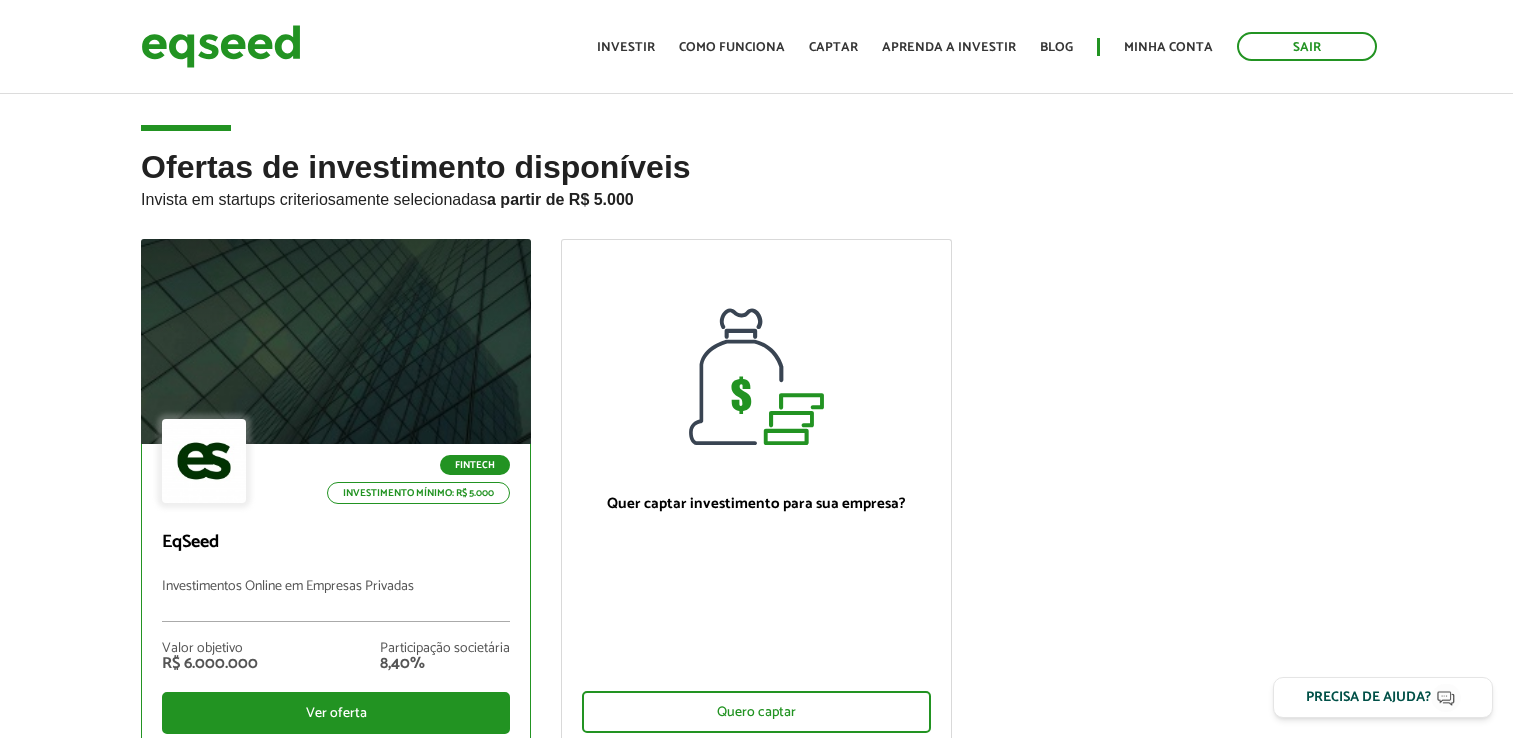 scroll, scrollTop: 0, scrollLeft: 0, axis: both 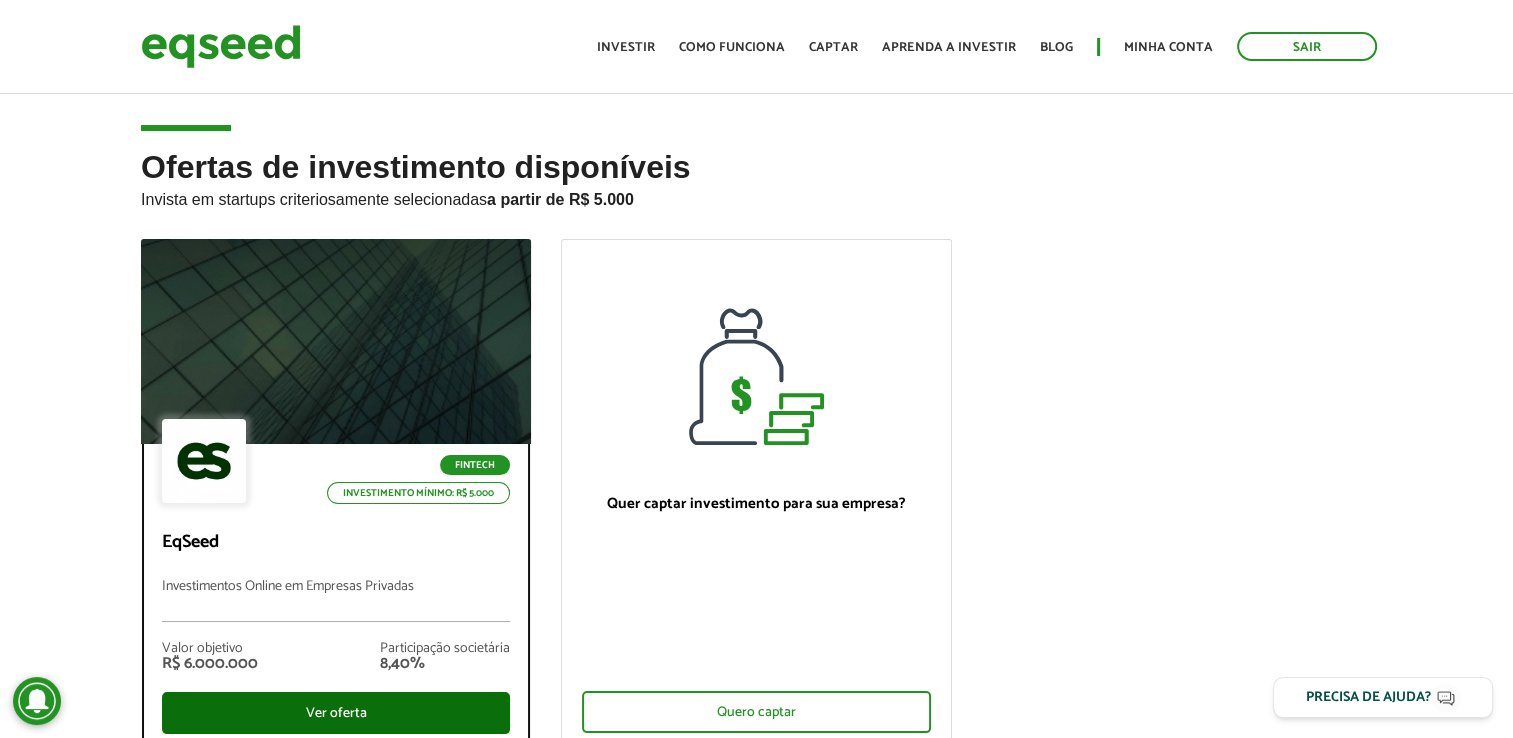 click on "Ver oferta" at bounding box center [336, 713] 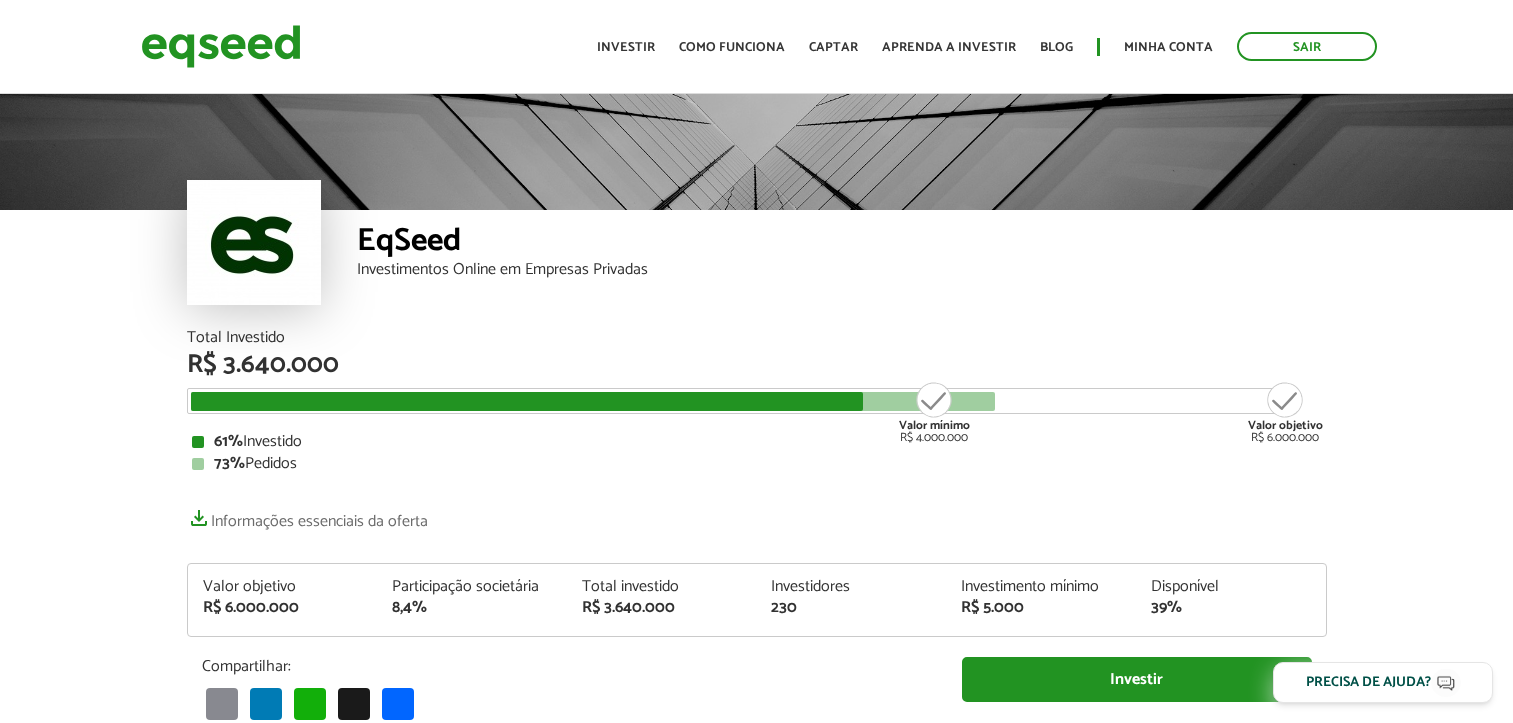 scroll, scrollTop: 0, scrollLeft: 0, axis: both 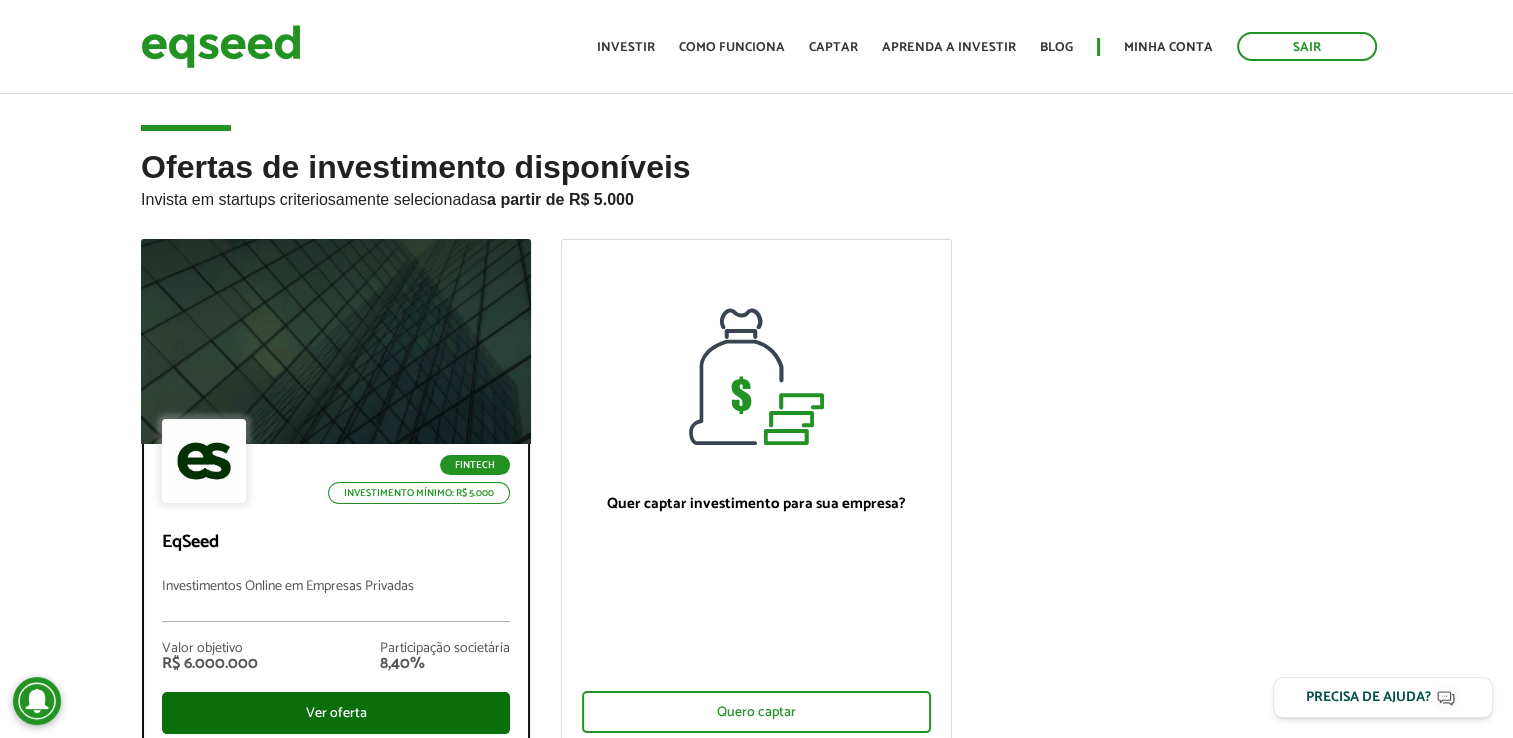 click on "Ver oferta" at bounding box center [336, 713] 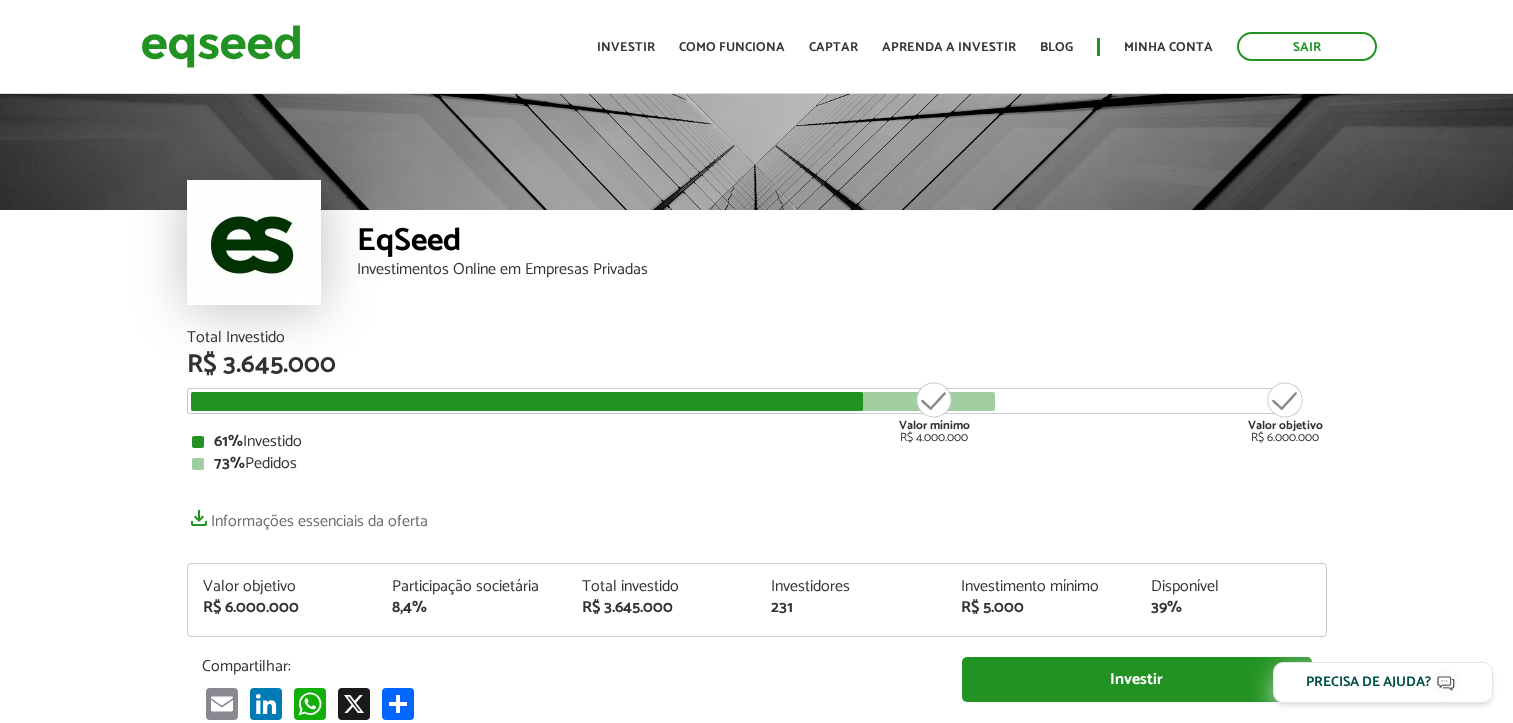 scroll, scrollTop: 0, scrollLeft: 0, axis: both 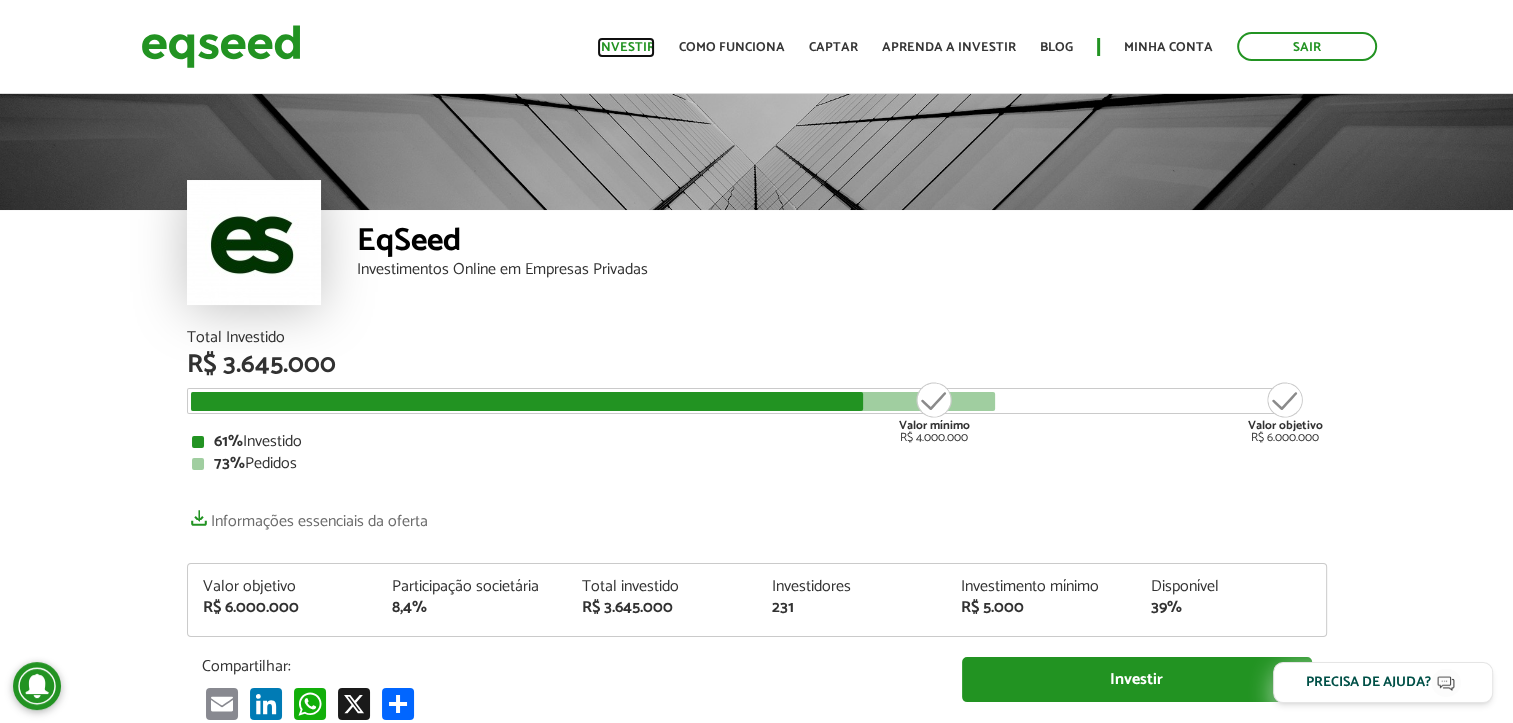 click on "Investir" at bounding box center [626, 47] 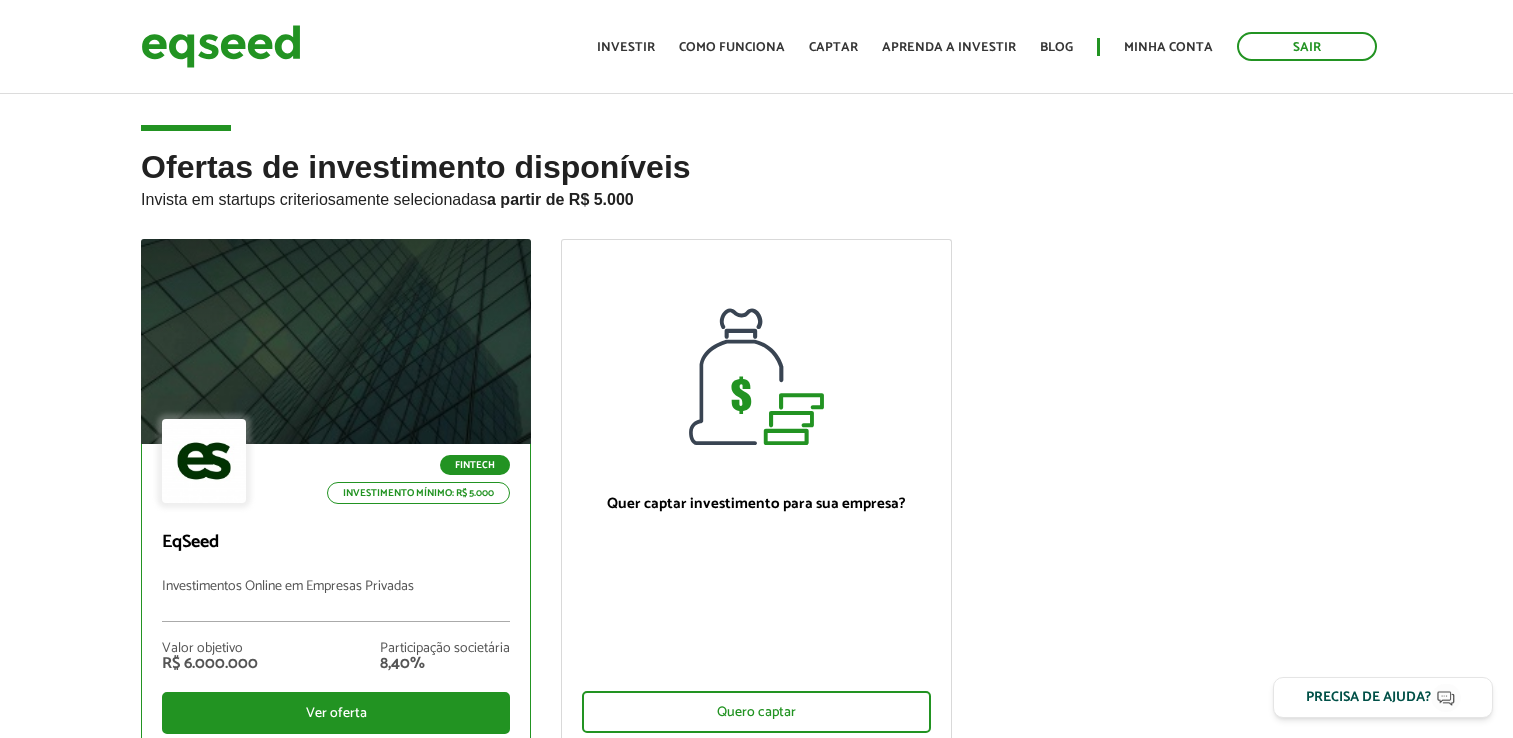 scroll, scrollTop: 0, scrollLeft: 0, axis: both 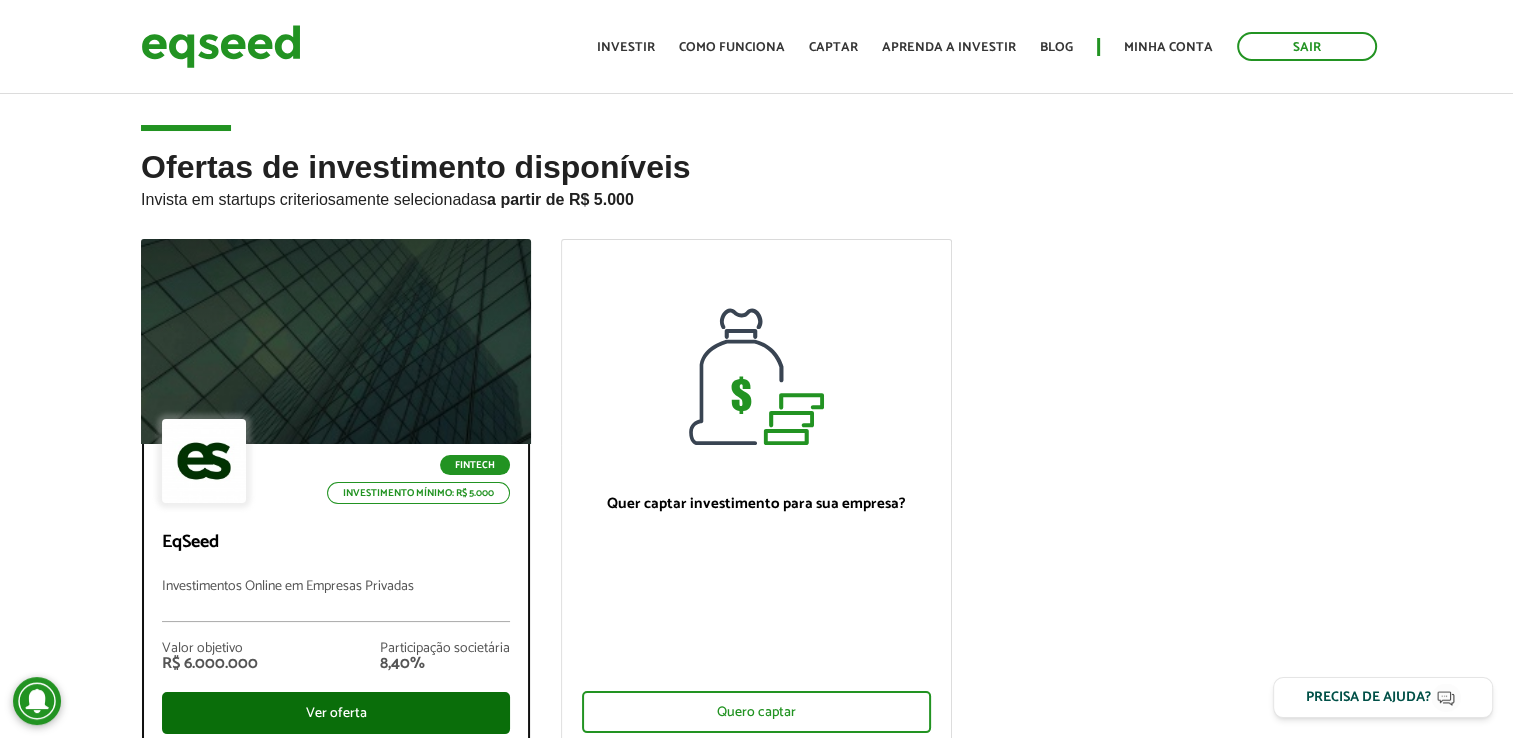 click on "Ver oferta" at bounding box center [336, 713] 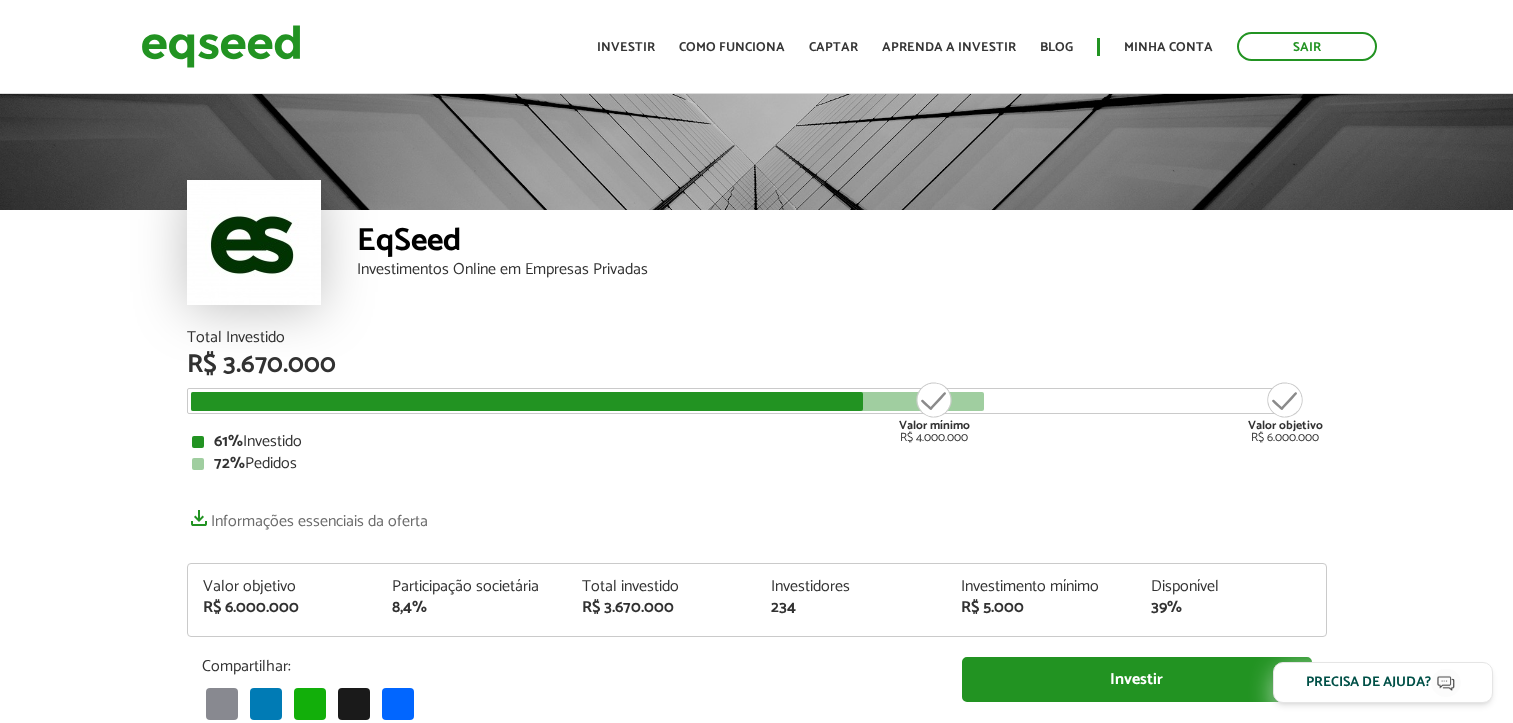 scroll, scrollTop: 0, scrollLeft: 0, axis: both 